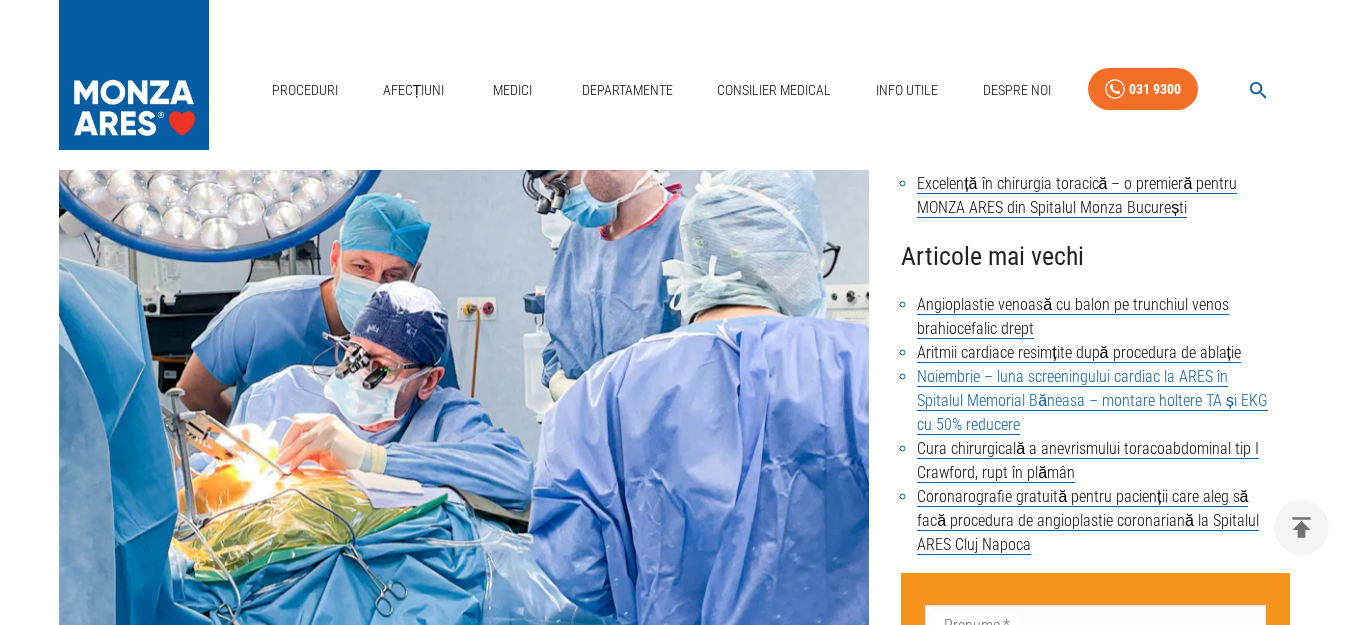 scroll, scrollTop: 300, scrollLeft: 0, axis: vertical 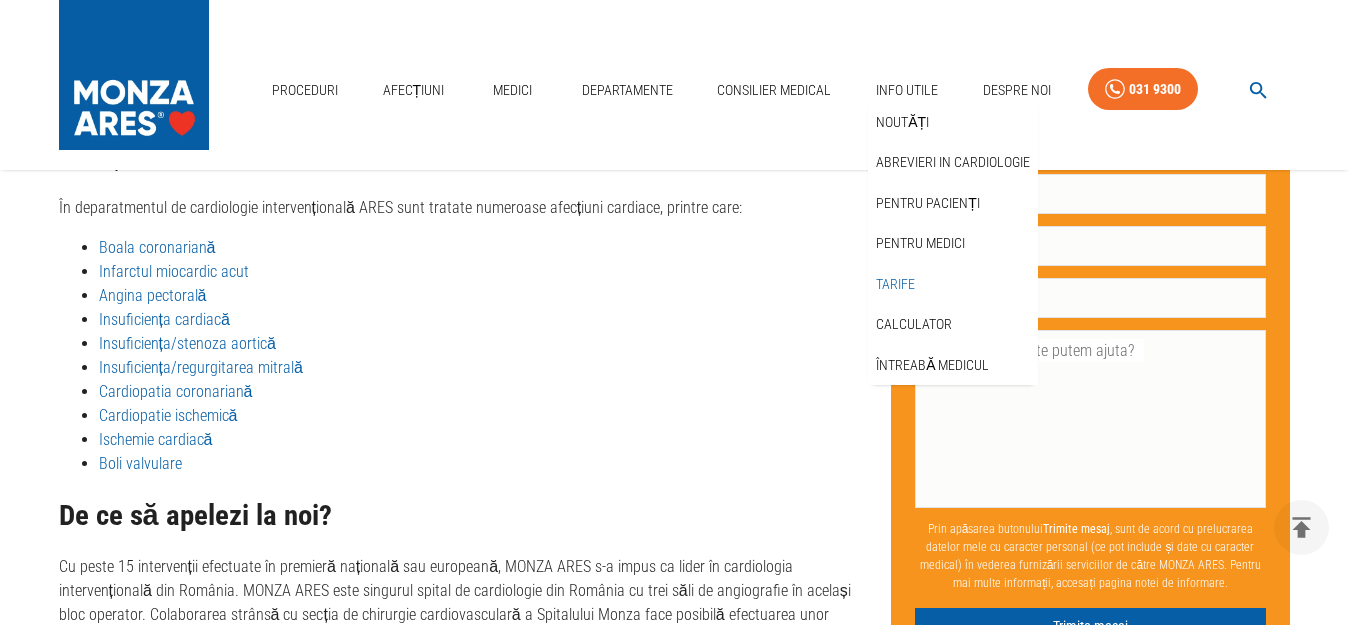 click on "Tarife" at bounding box center (895, 284) 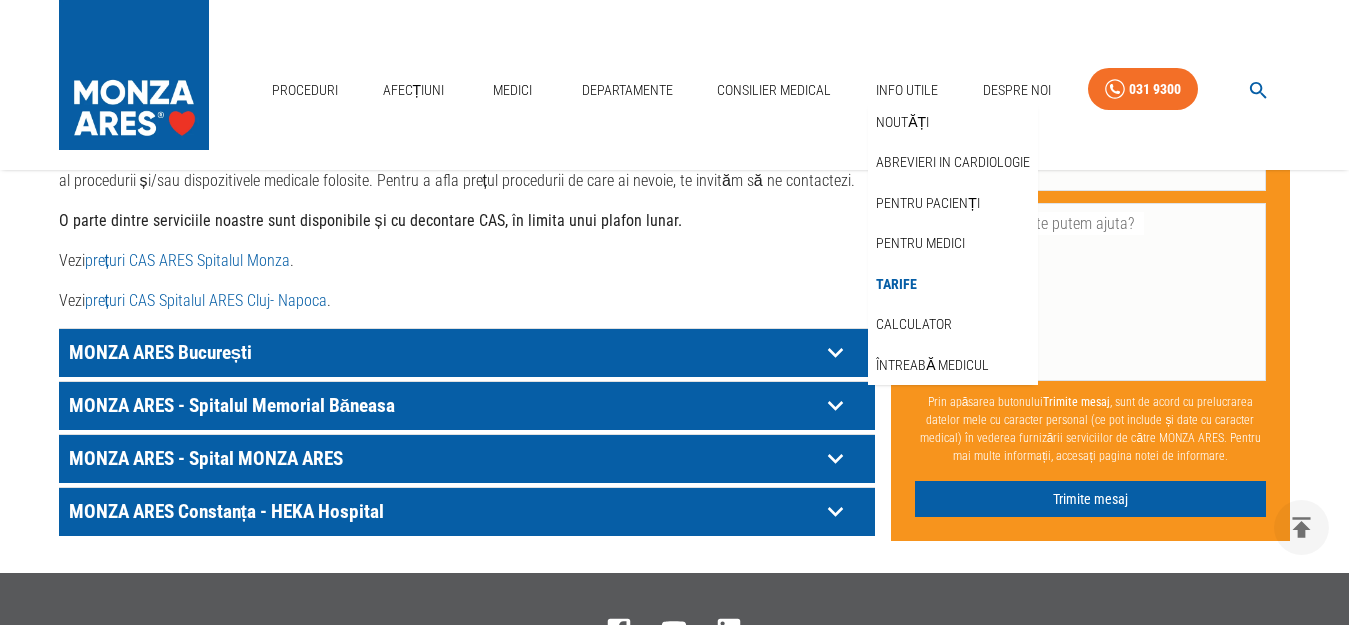 scroll, scrollTop: 1200, scrollLeft: 0, axis: vertical 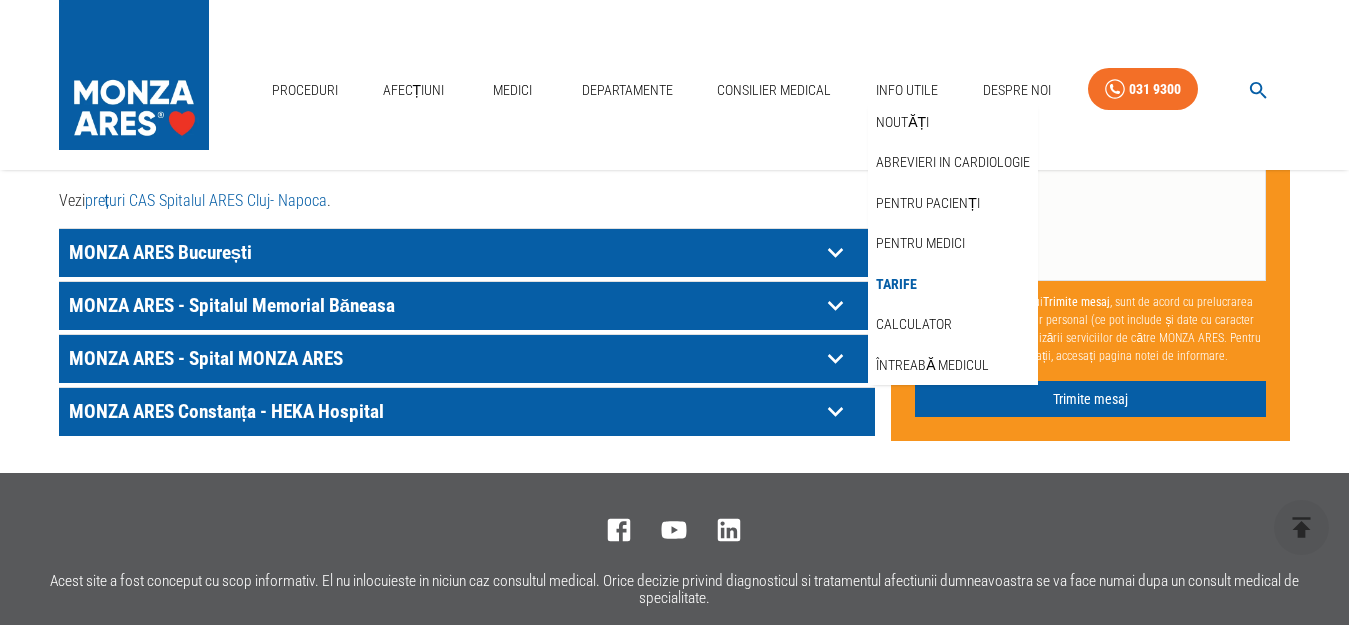 click 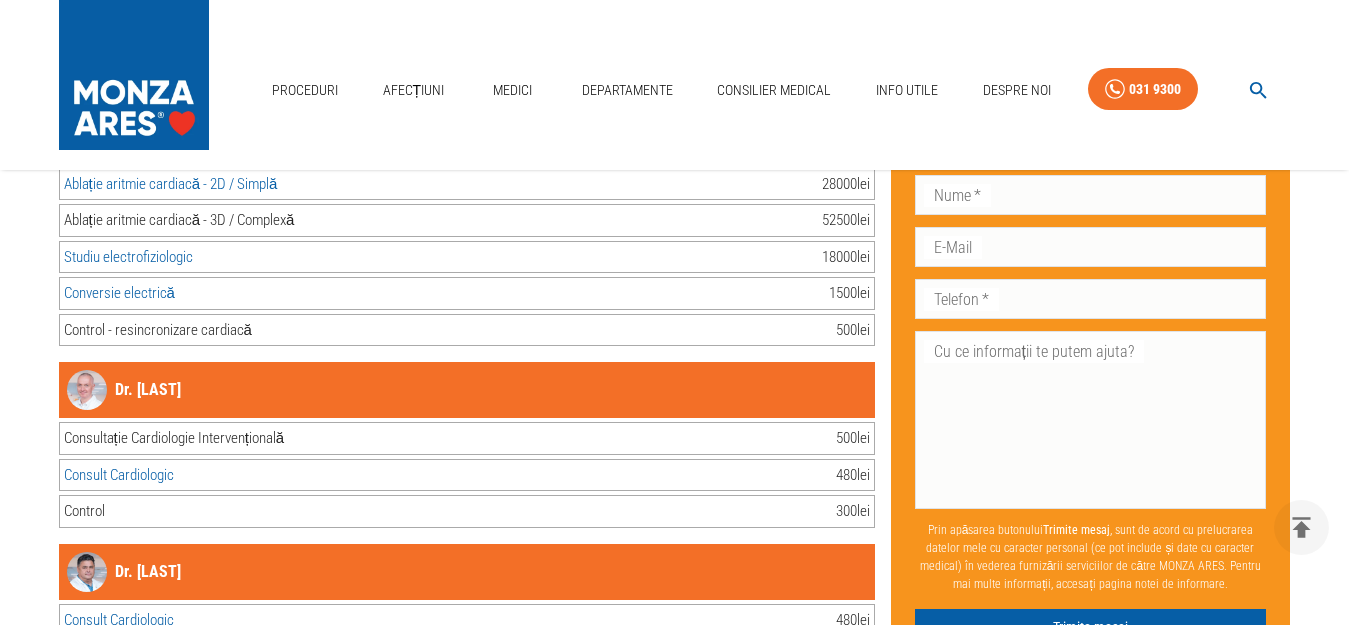 scroll, scrollTop: 3400, scrollLeft: 0, axis: vertical 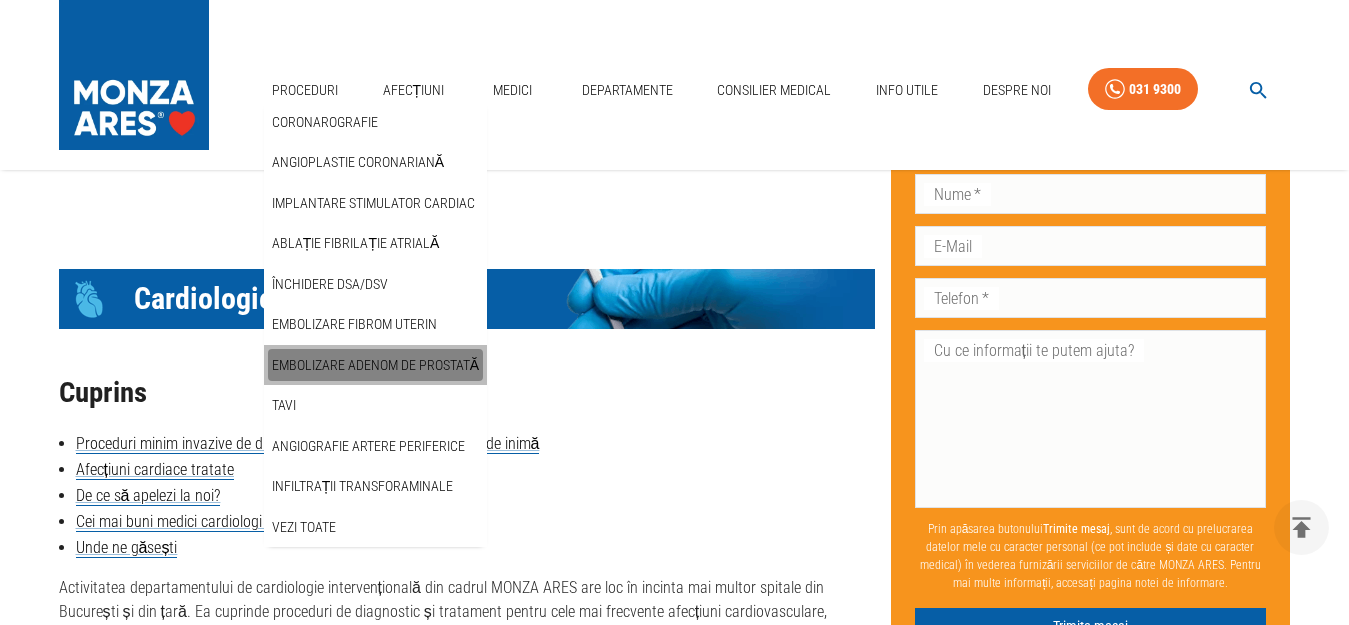 drag, startPoint x: 374, startPoint y: 310, endPoint x: 384, endPoint y: 335, distance: 26.925823 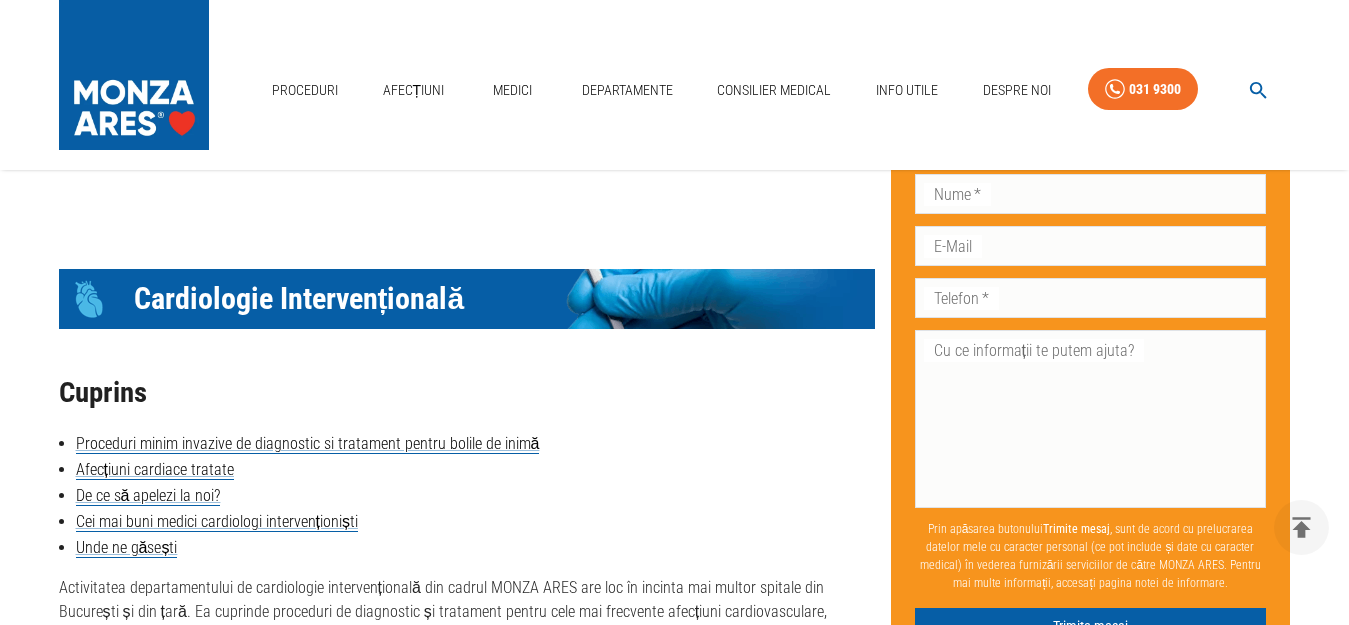 drag, startPoint x: 384, startPoint y: 335, endPoint x: 225, endPoint y: 247, distance: 181.72781 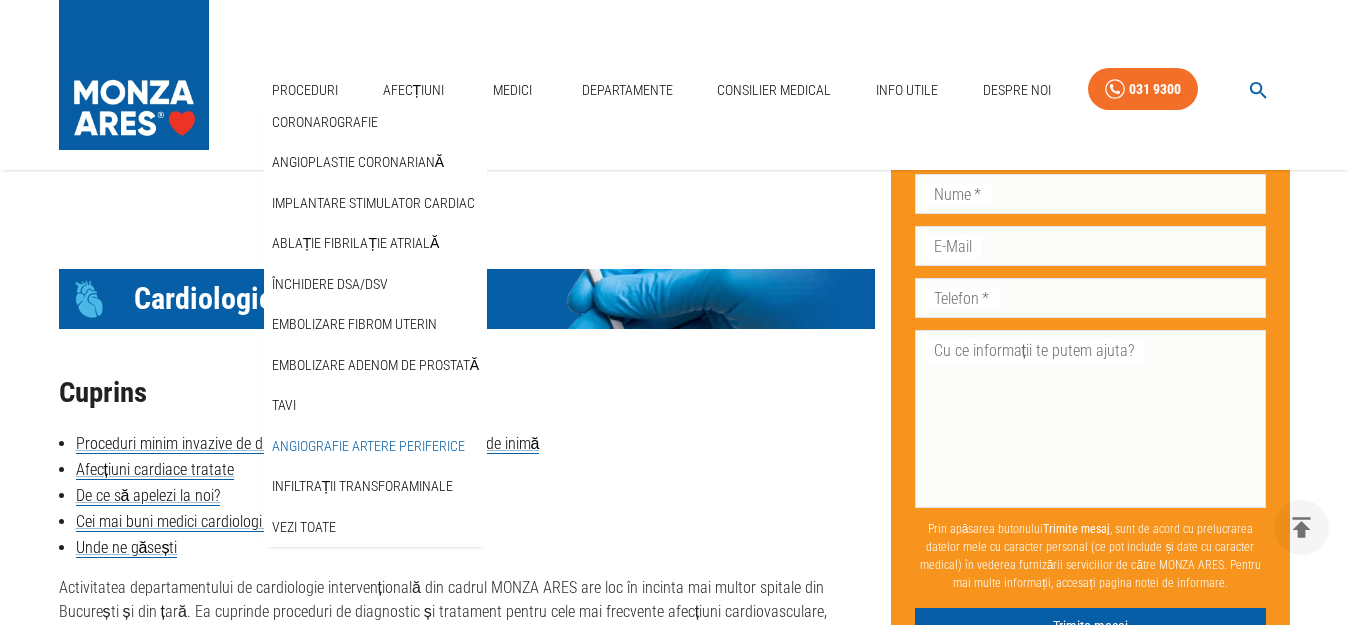 click on "Angiografie artere periferice" at bounding box center (368, 446) 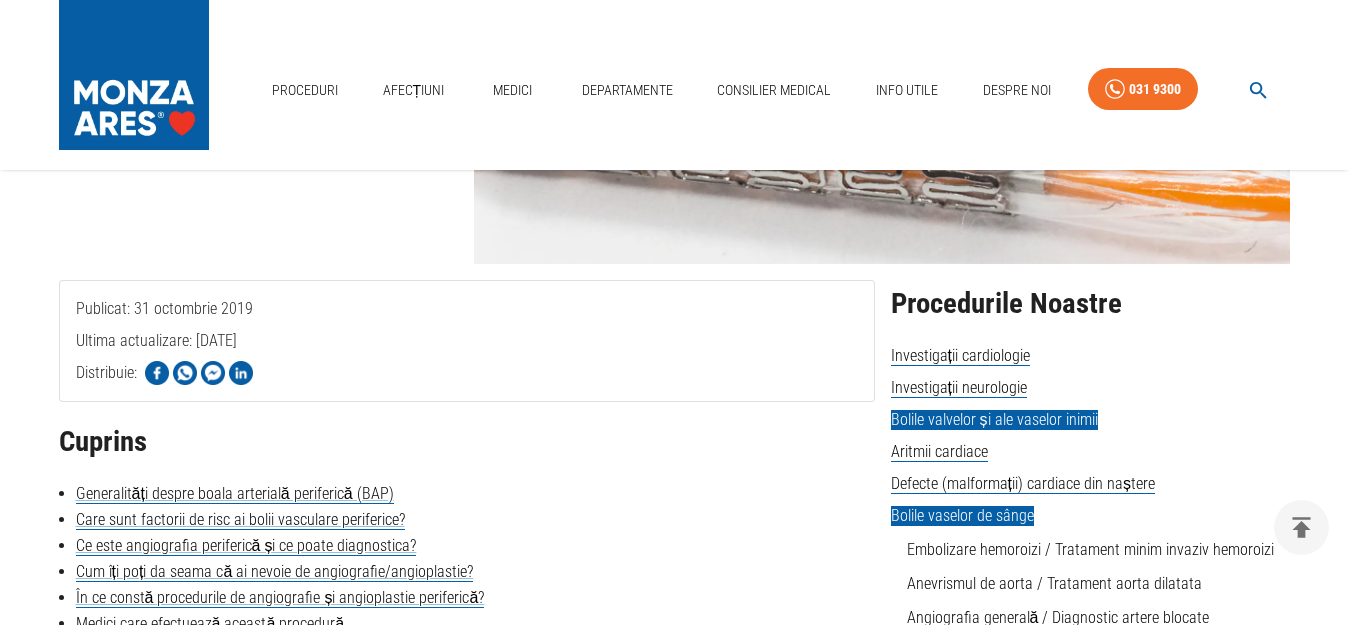 scroll, scrollTop: 300, scrollLeft: 0, axis: vertical 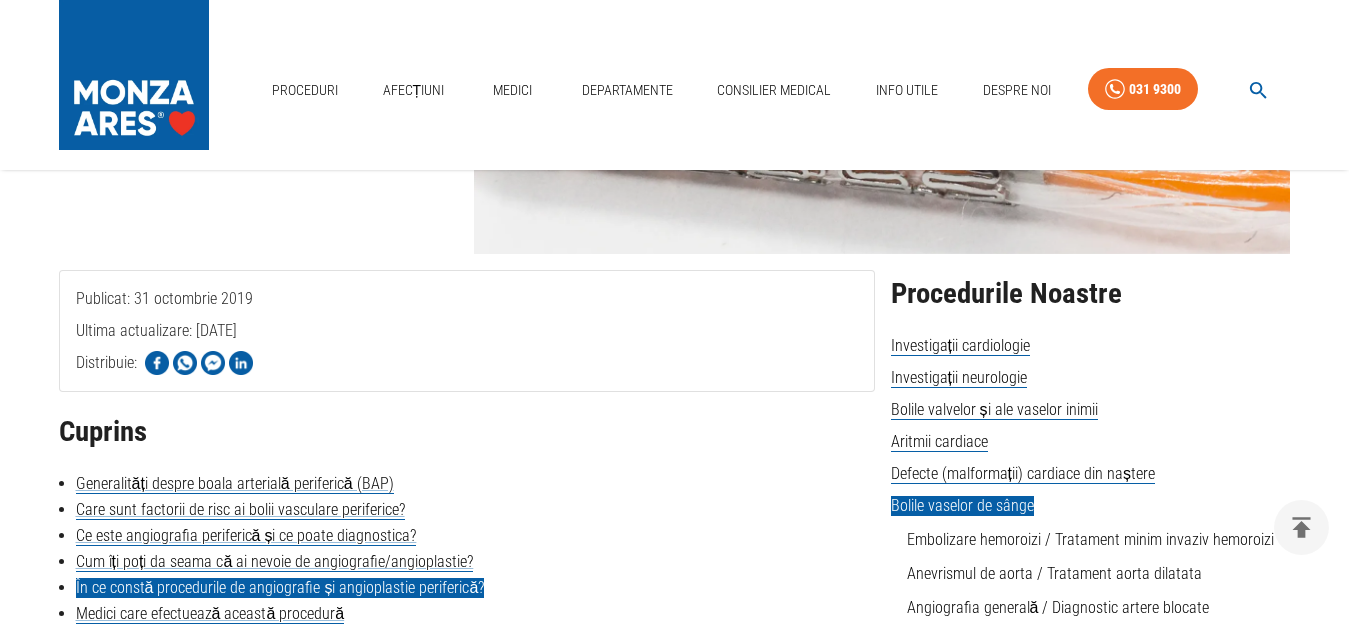 click on "În ce constă procedurile de angiografie și angioplastie periferică?" at bounding box center (280, 588) 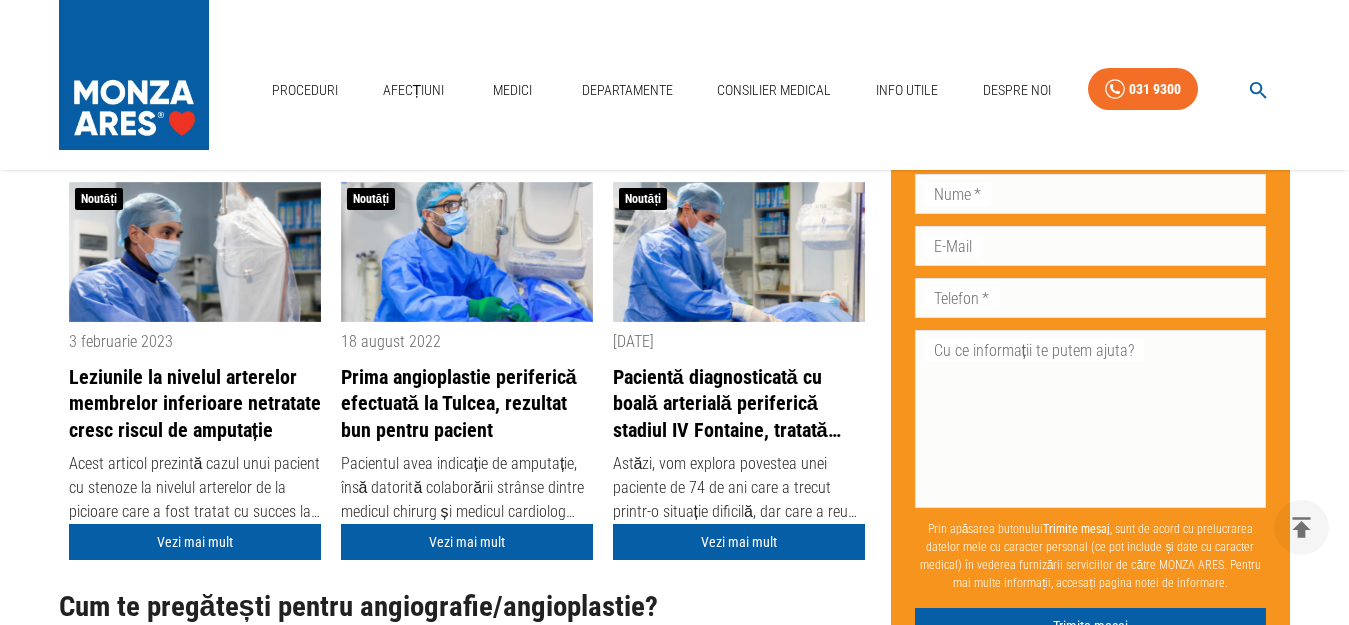 scroll, scrollTop: 4430, scrollLeft: 0, axis: vertical 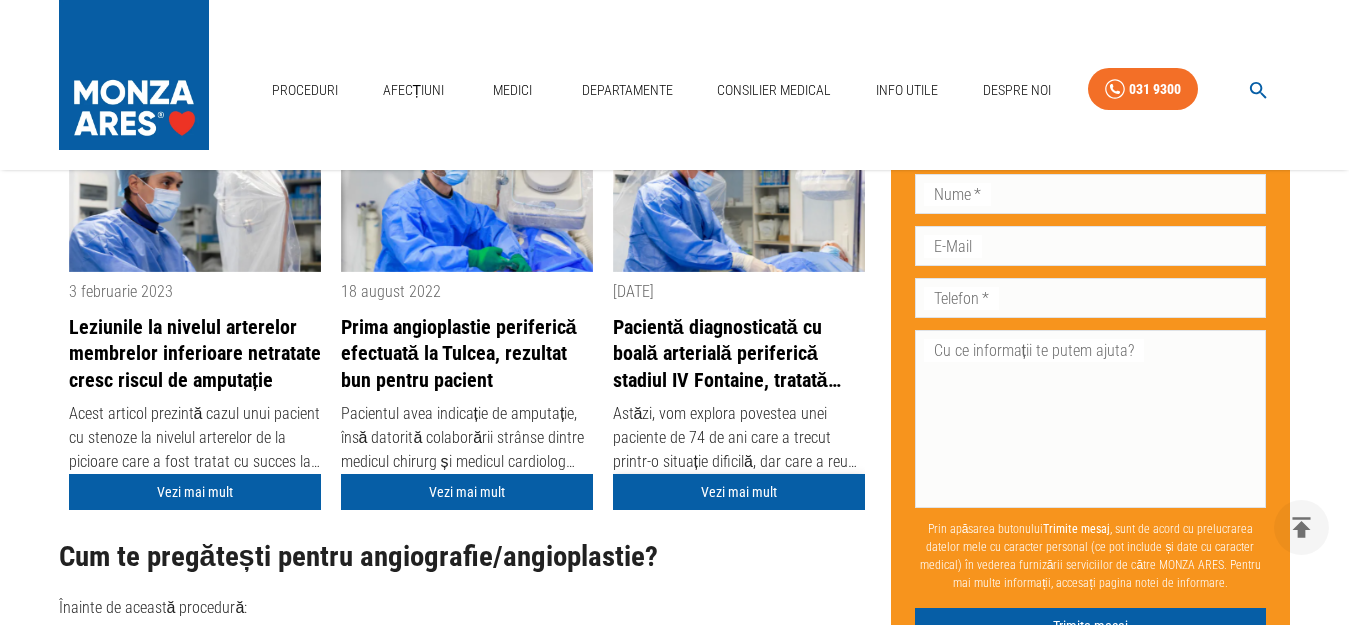 click on "Vezi mai mult" at bounding box center [739, 492] 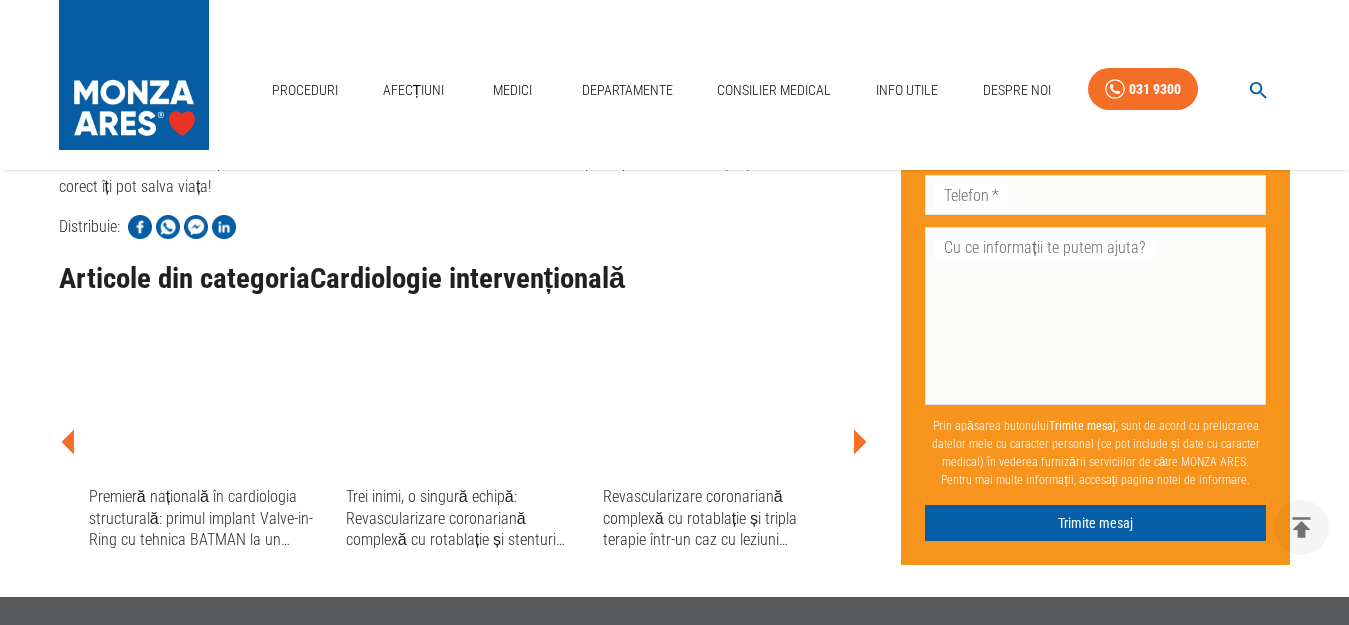scroll, scrollTop: 6300, scrollLeft: 0, axis: vertical 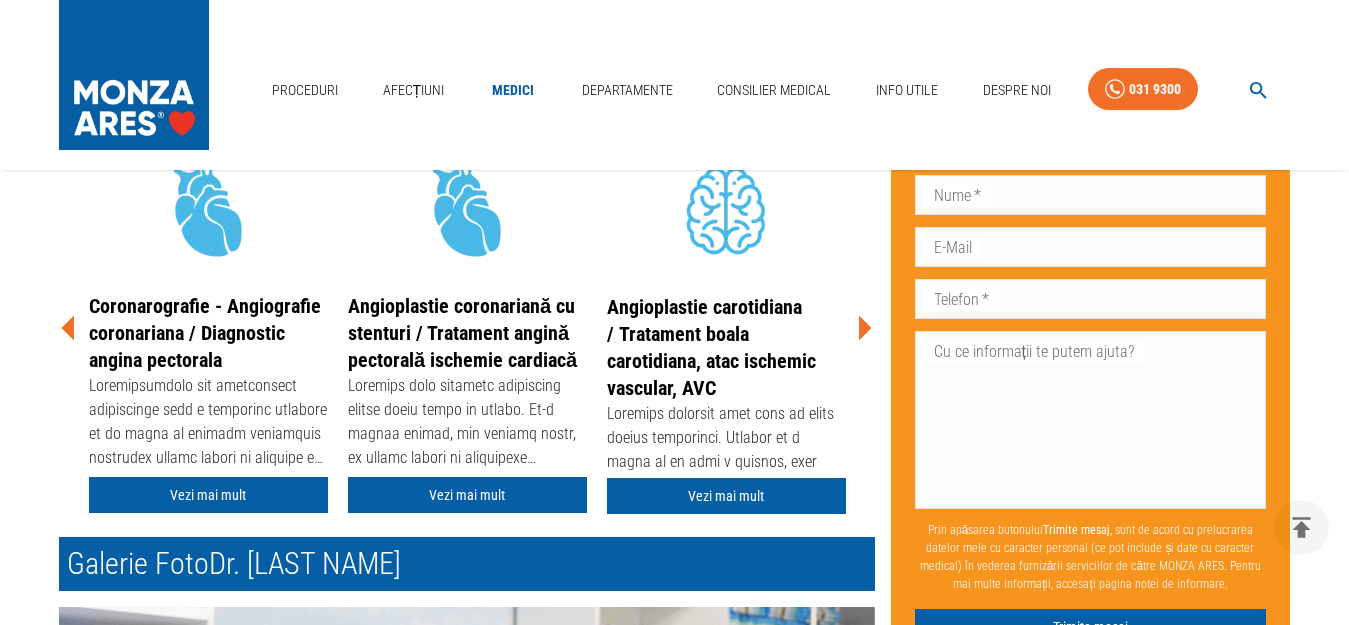 click on "Angioplastie coronariană cu stenturi / Tratament angină pectorală ischemie cardiacă" at bounding box center (462, 333) 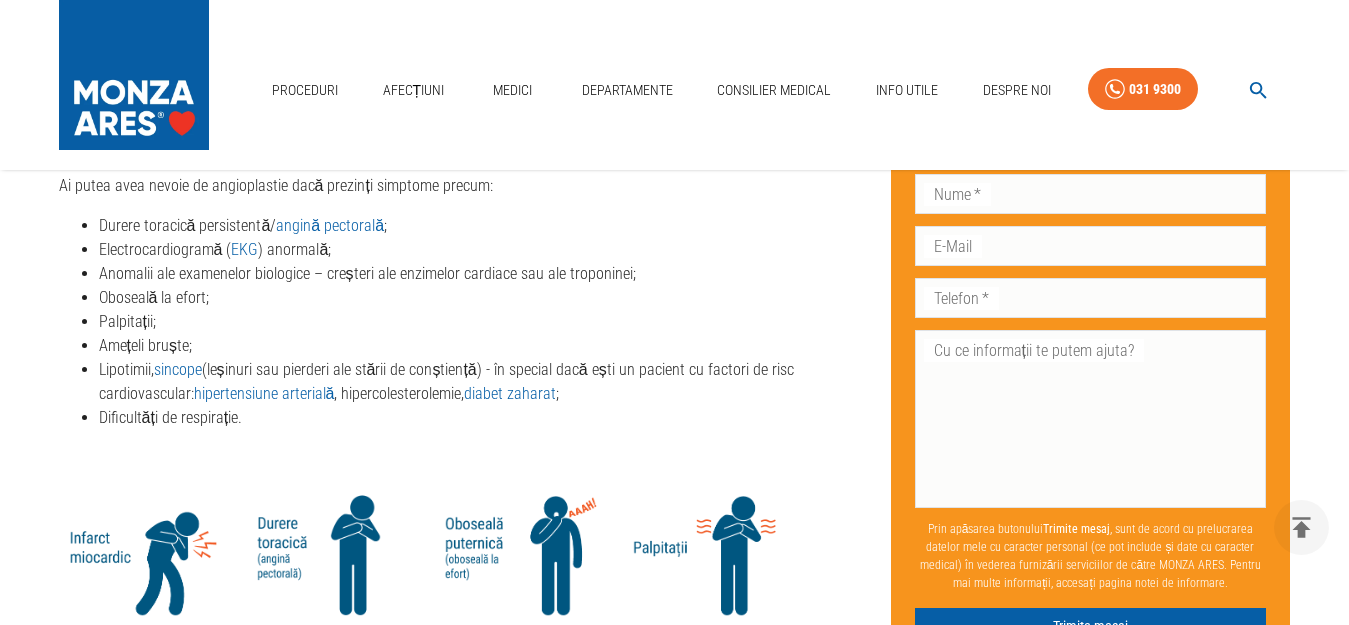 scroll, scrollTop: 2500, scrollLeft: 0, axis: vertical 